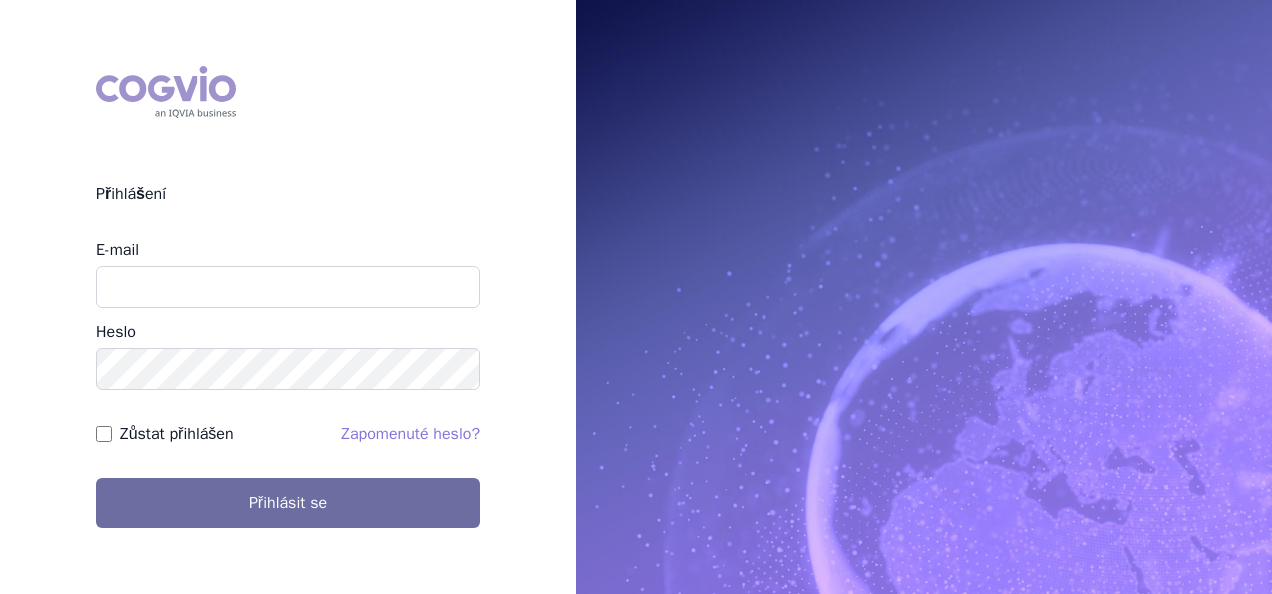 scroll, scrollTop: 0, scrollLeft: 0, axis: both 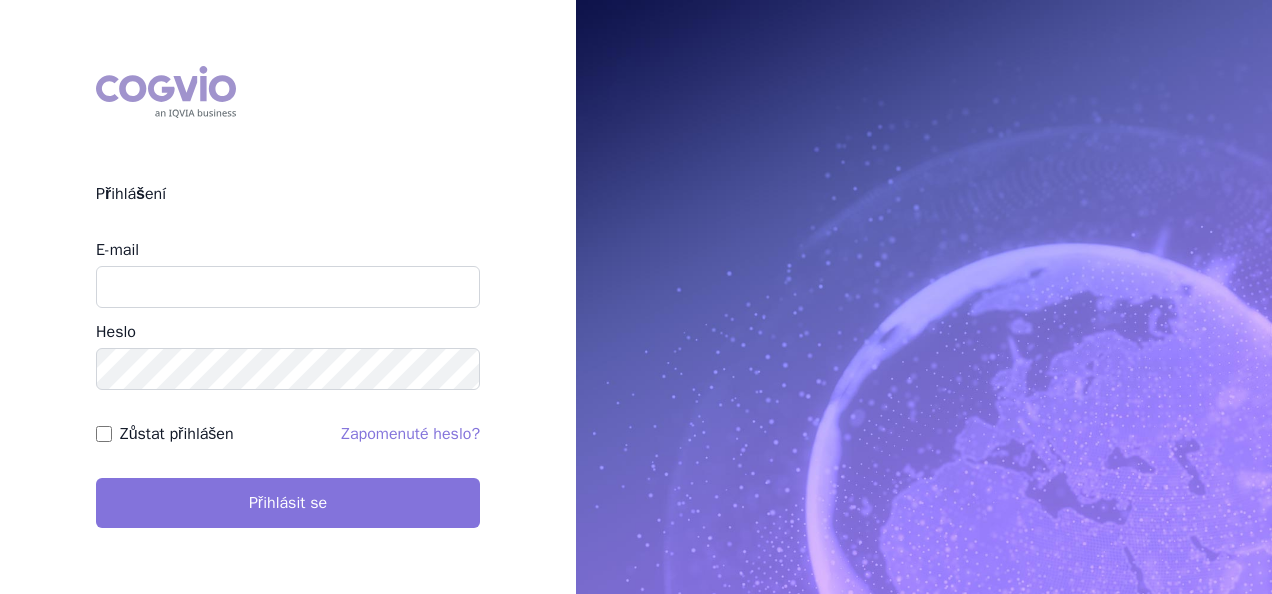 type on "[EMAIL_ADDRESS][DOMAIN_NAME]" 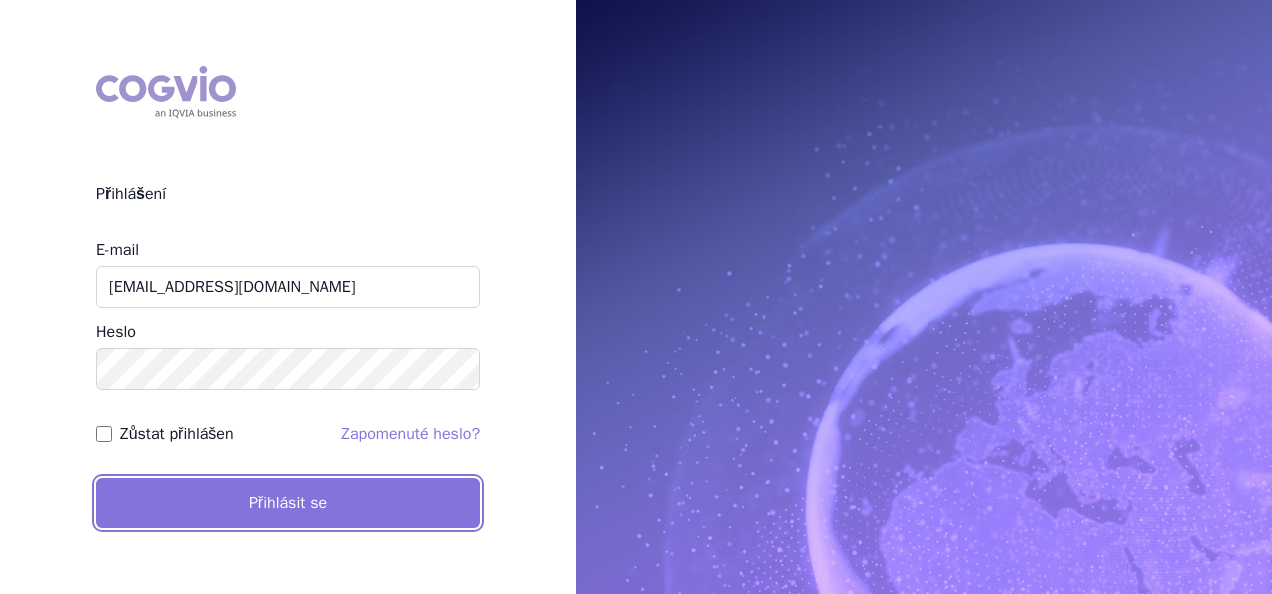 click on "Přihlásit se" at bounding box center [288, 503] 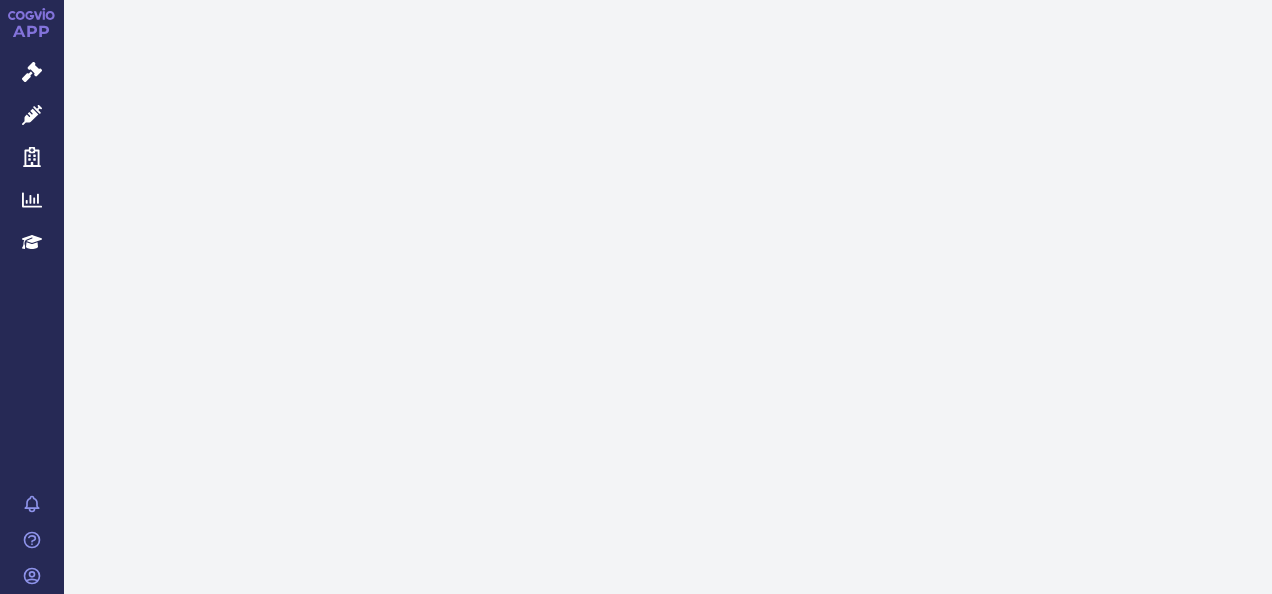 scroll, scrollTop: 0, scrollLeft: 0, axis: both 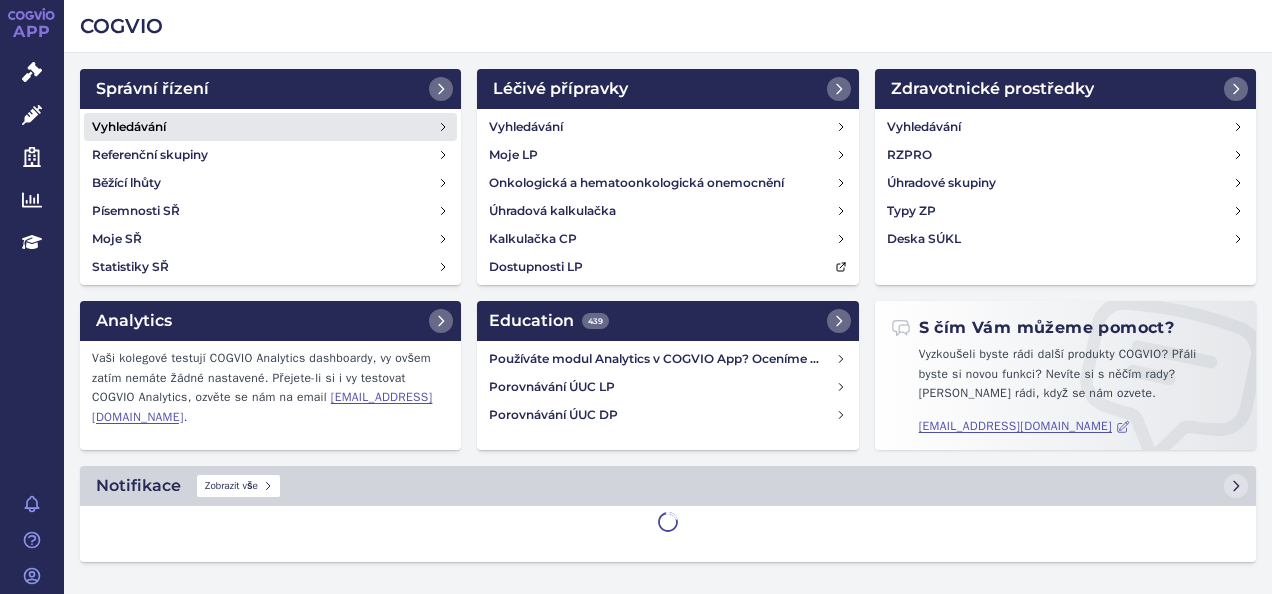 click on "Vyhledávání" at bounding box center [270, 127] 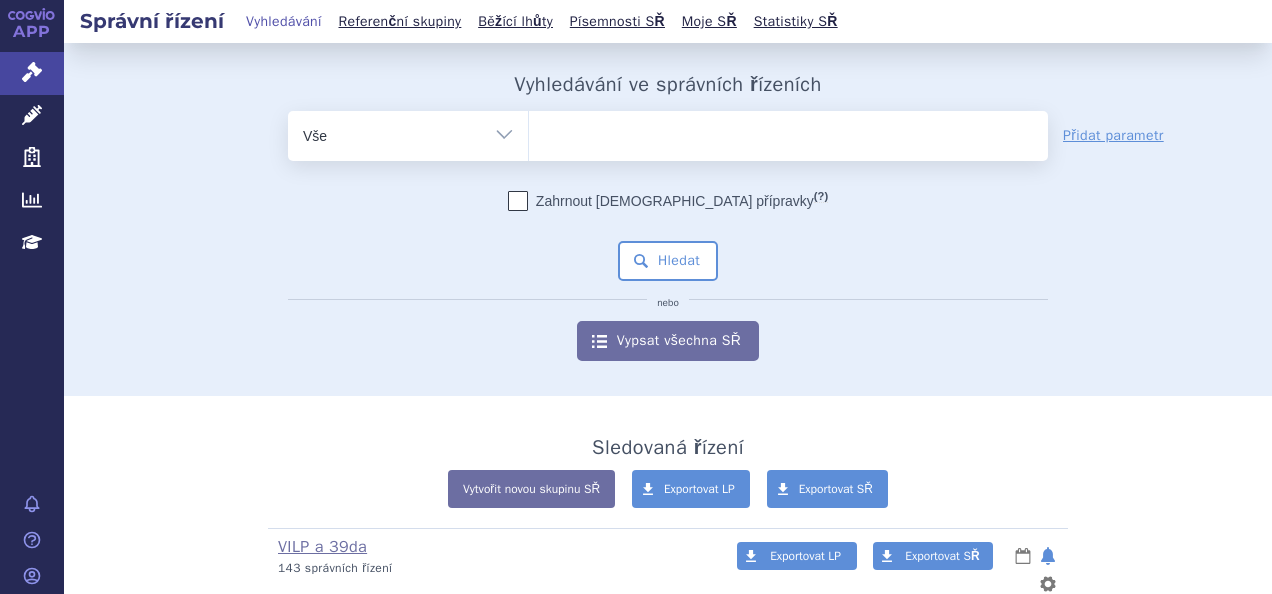 scroll, scrollTop: 0, scrollLeft: 0, axis: both 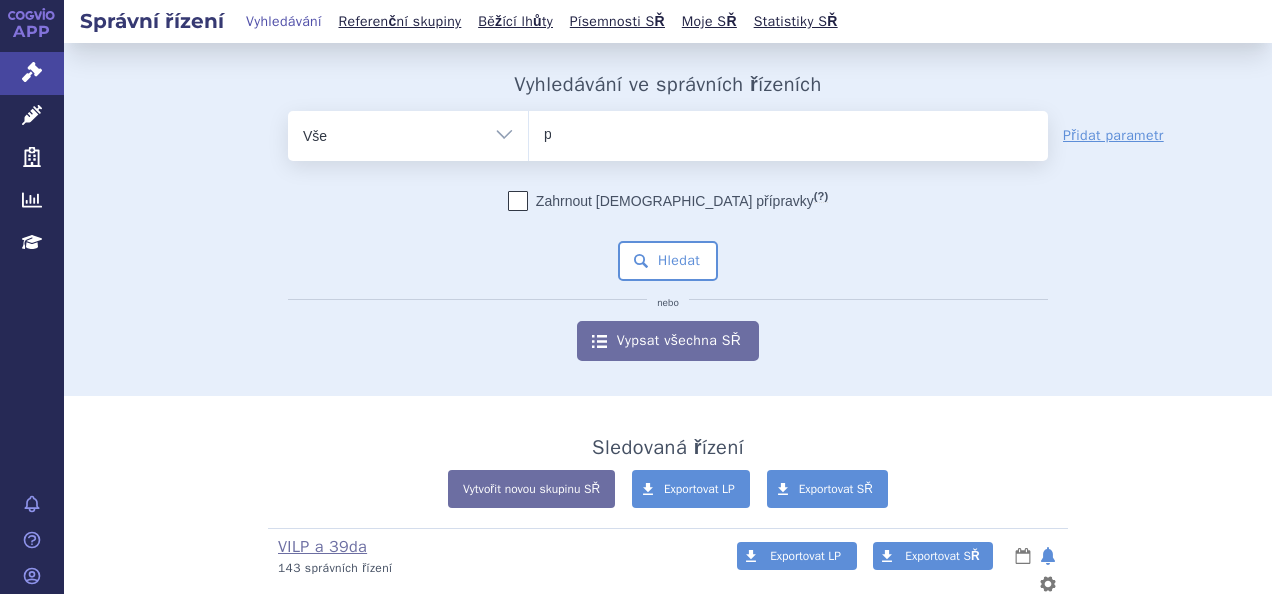 type on "pi" 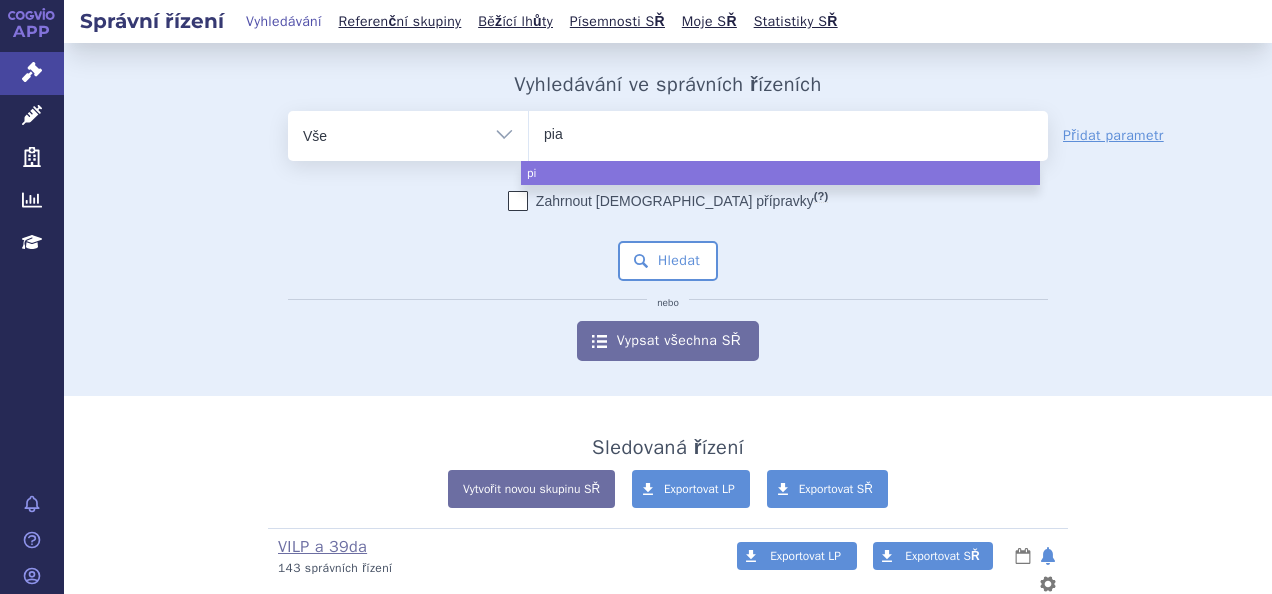 type on "pias" 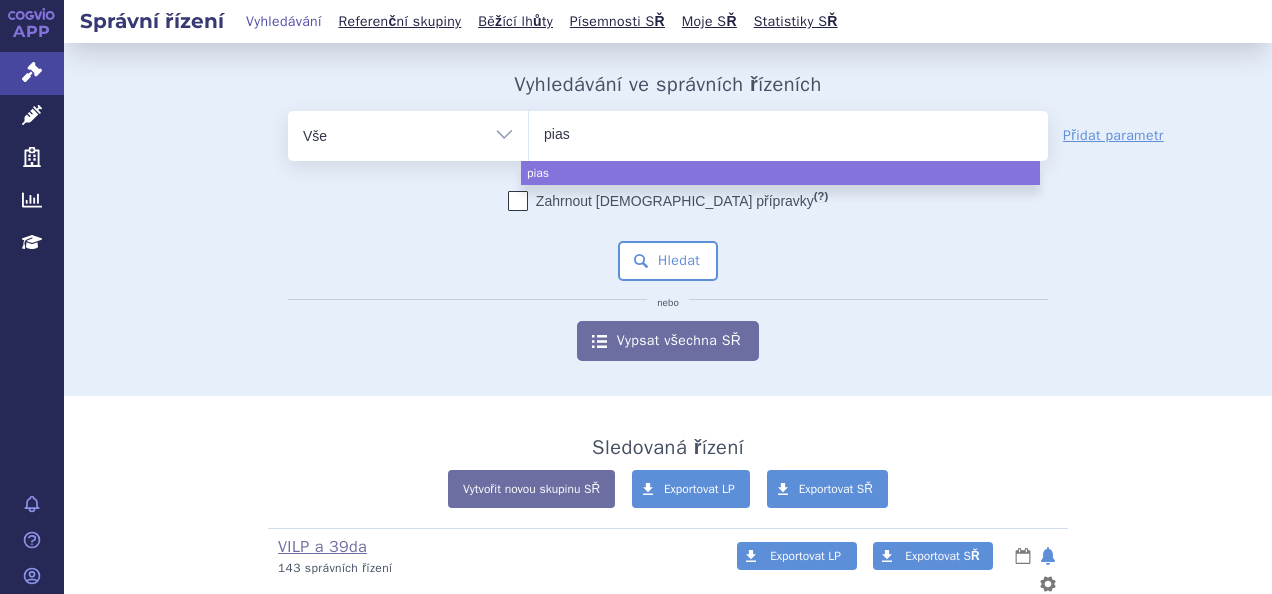 type on "piask" 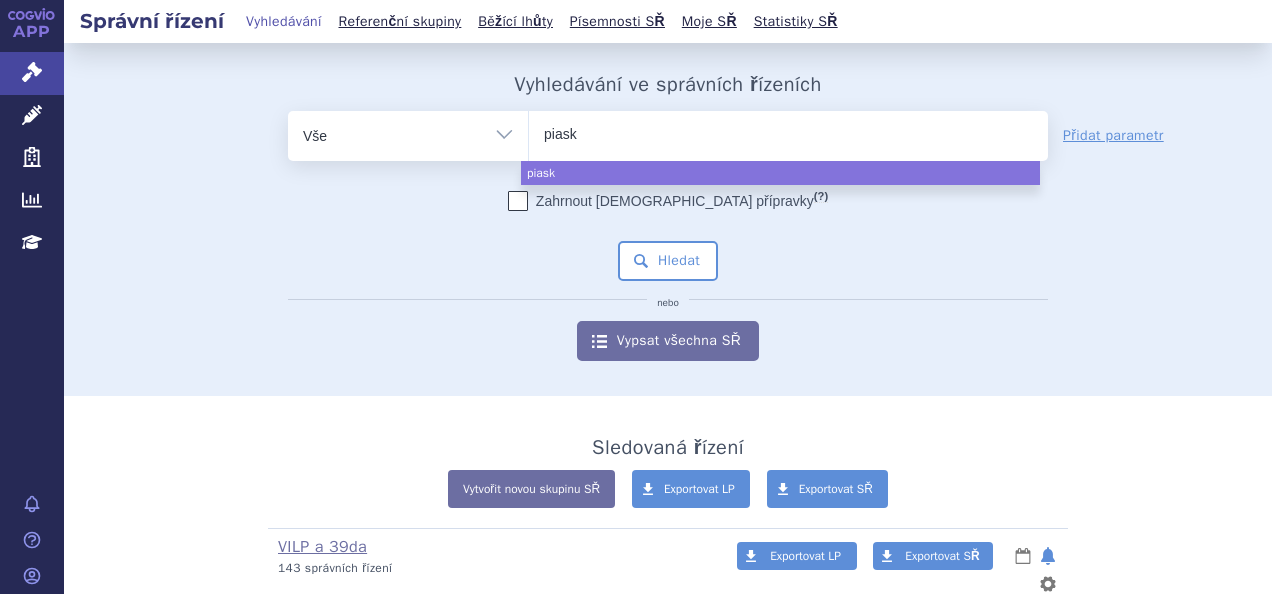 type on "piasky" 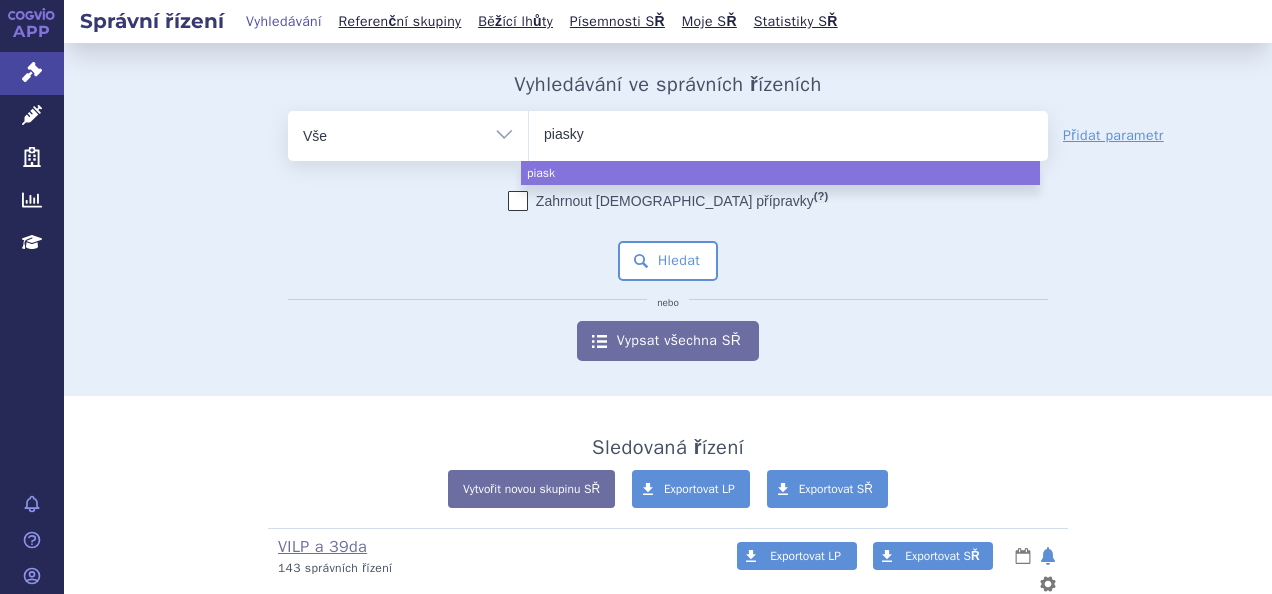 type 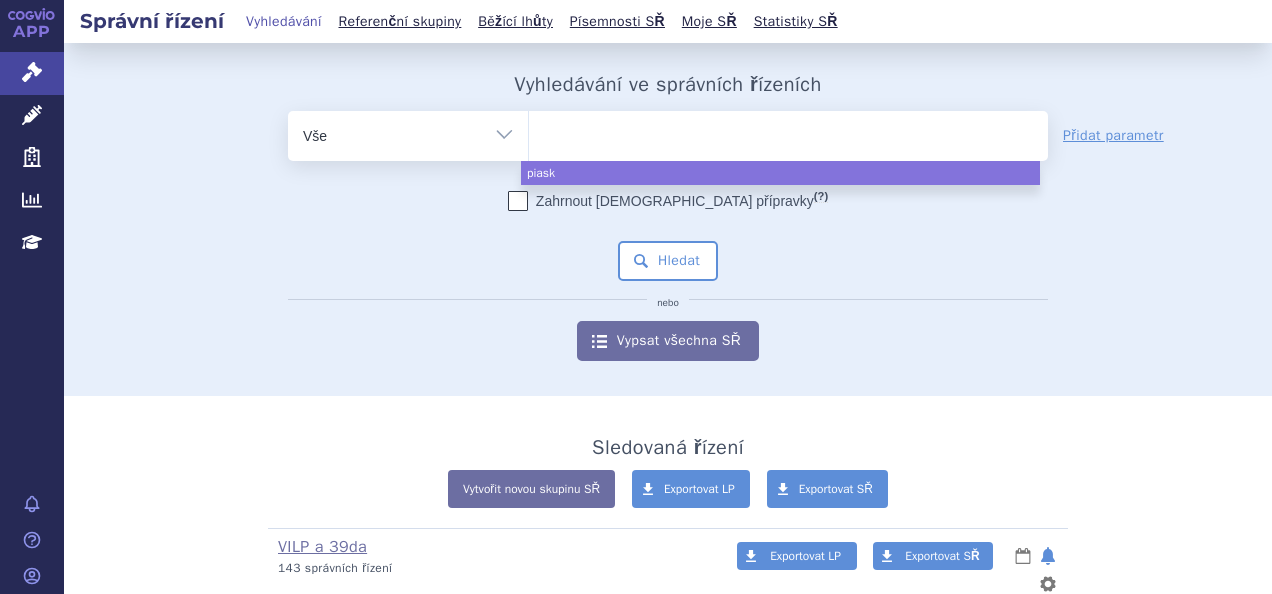 select on "piasky" 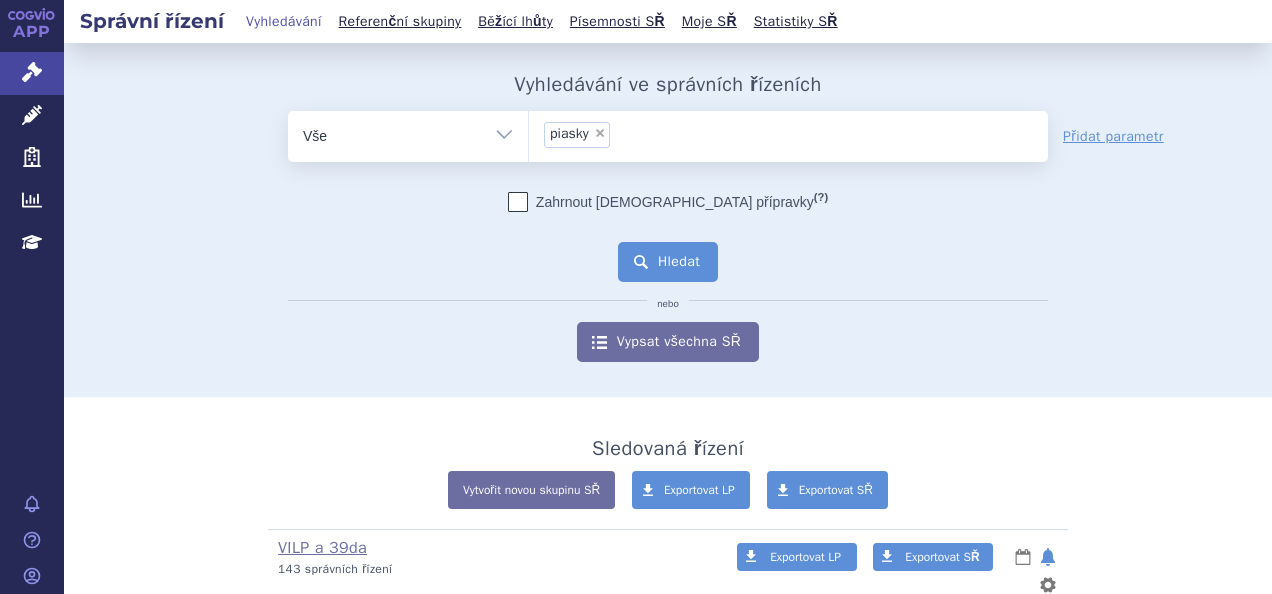 click on "Hledat" at bounding box center (668, 262) 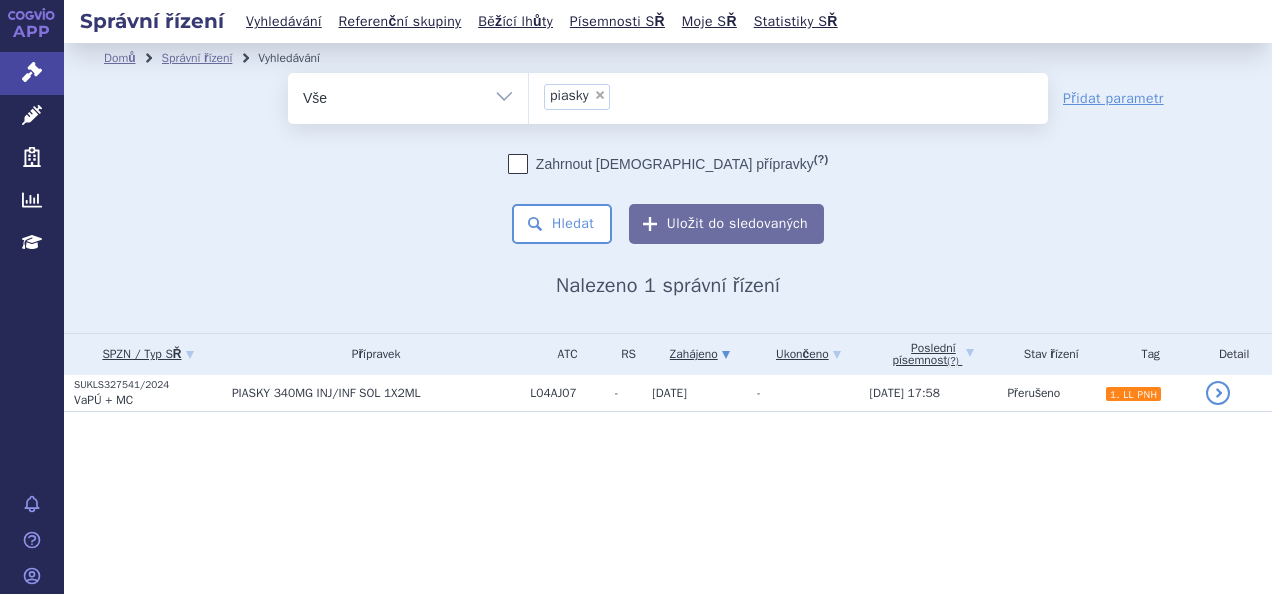 scroll, scrollTop: 0, scrollLeft: 0, axis: both 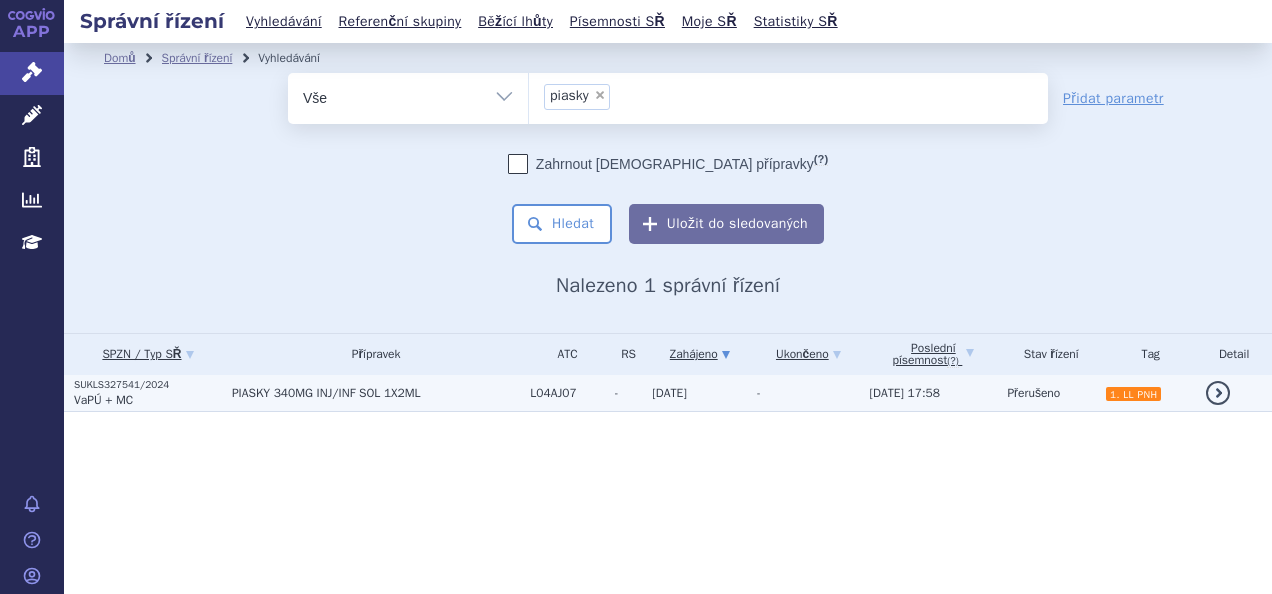 click on "PIASKY 340MG INJ/INF SOL 1X2ML" at bounding box center [371, 393] 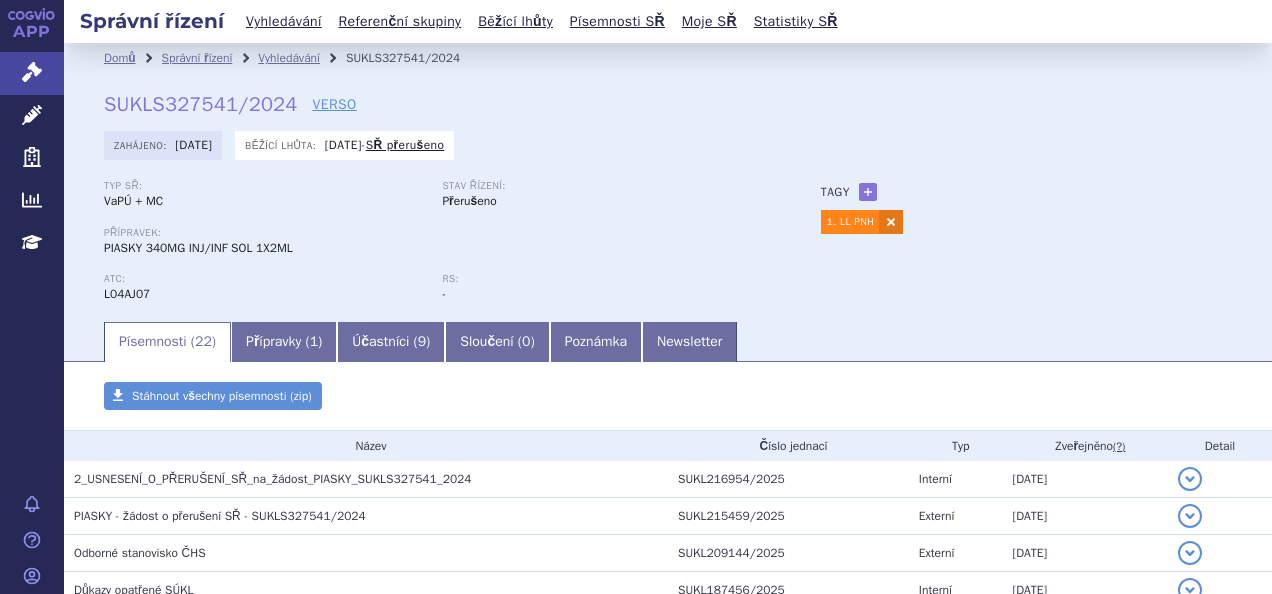scroll, scrollTop: 0, scrollLeft: 0, axis: both 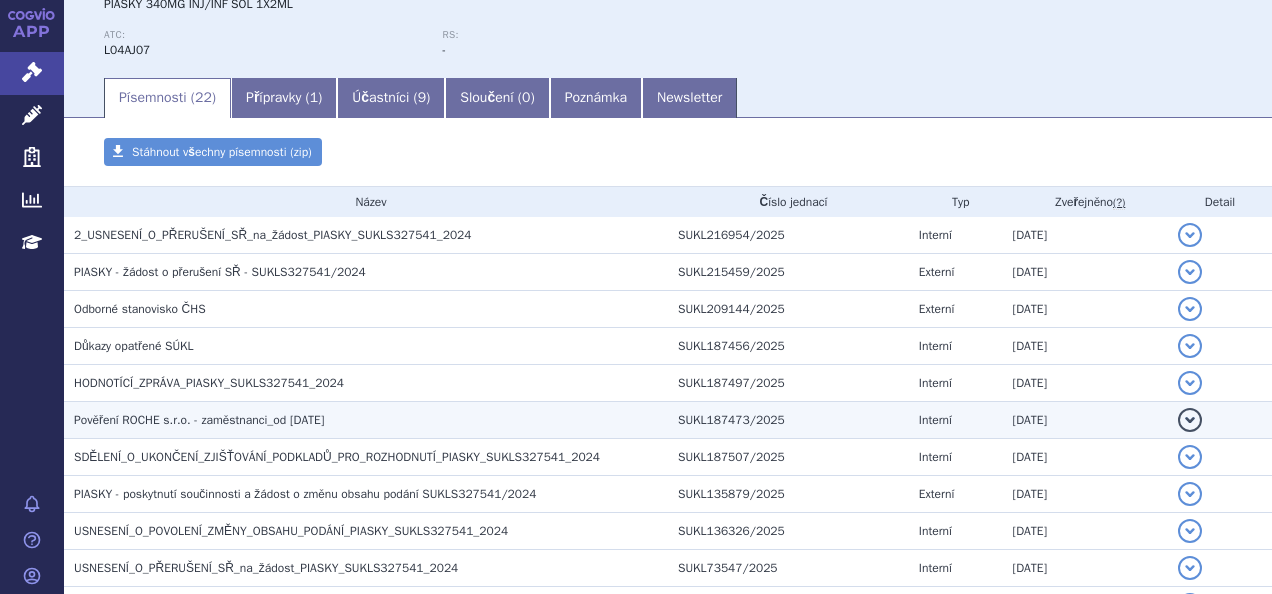 click on "Pověření ROCHE s.r.o. - zaměstnanci_od [DATE]" at bounding box center (366, 420) 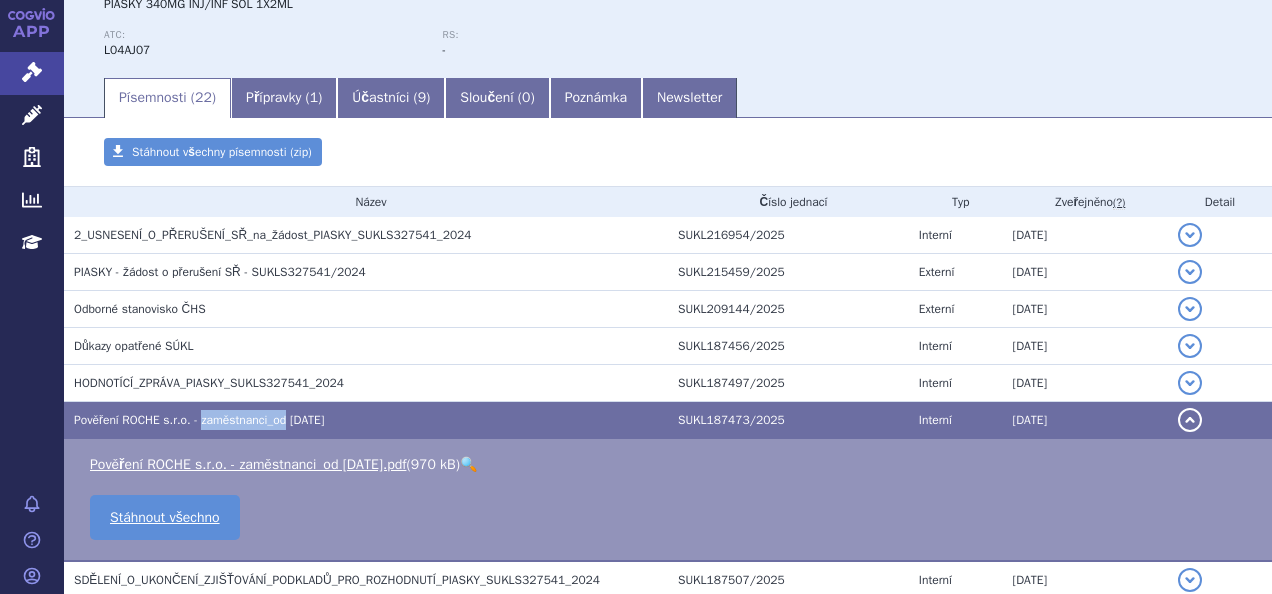 click on "Pověření ROCHE s.r.o. - zaměstnanci_od [DATE]" at bounding box center (366, 420) 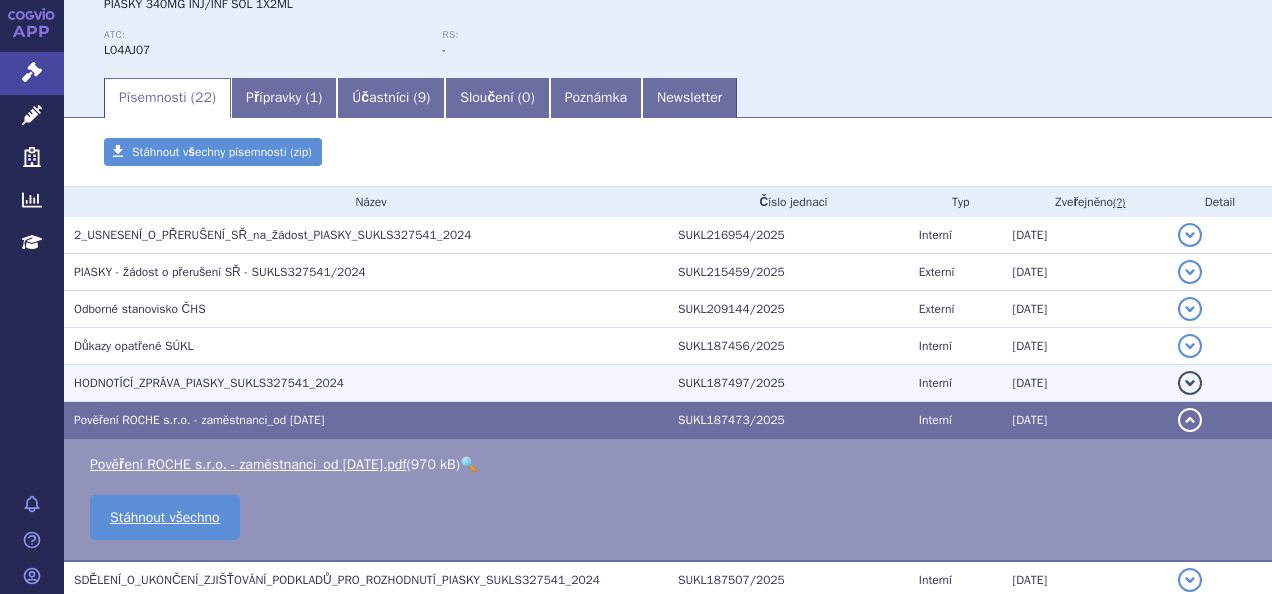 click on "HODNOTÍCÍ_ZPRÁVA_PIASKY_SUKLS327541_2024" at bounding box center [371, 383] 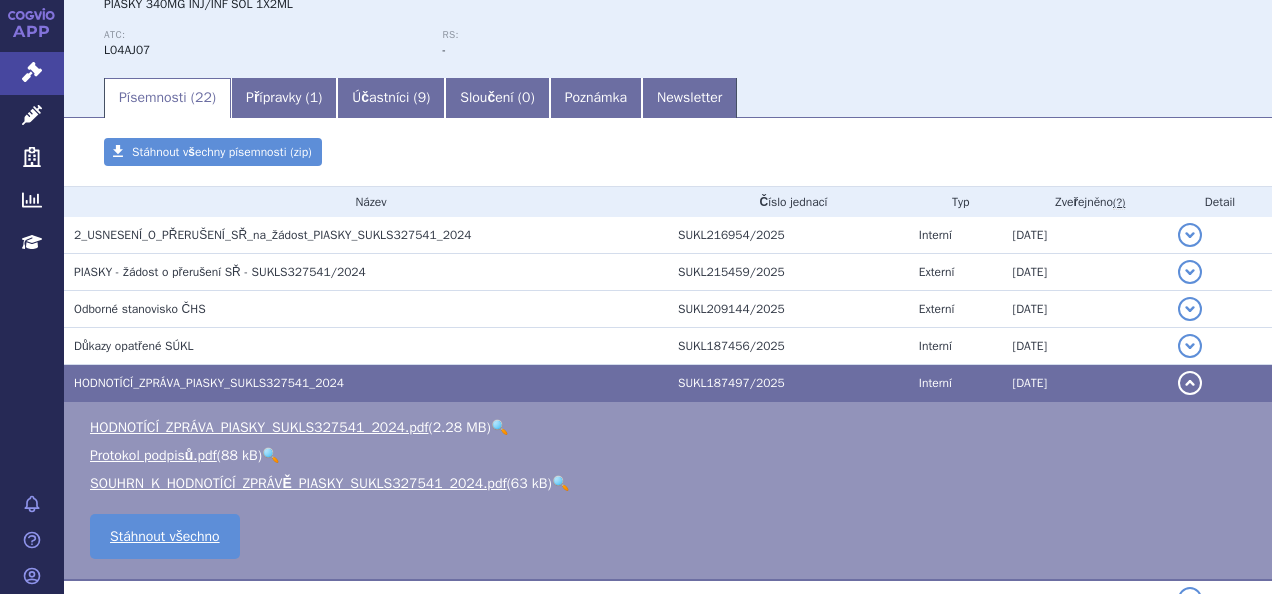 click on "🔍" at bounding box center [499, 427] 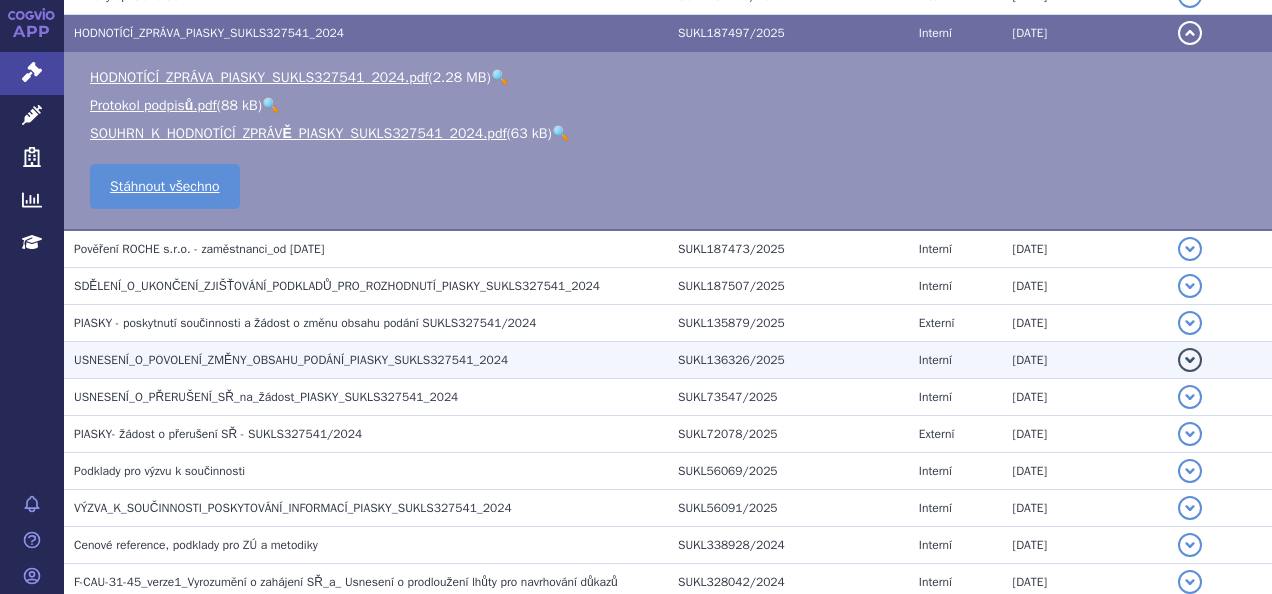 scroll, scrollTop: 598, scrollLeft: 0, axis: vertical 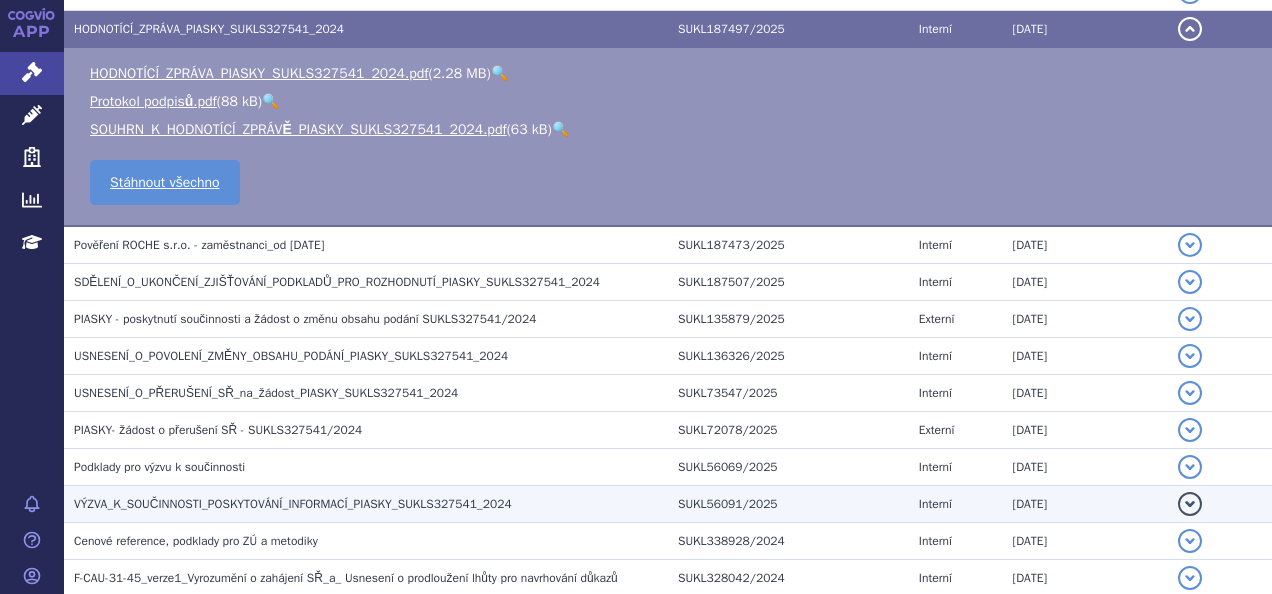 click on "VÝZVA_K_SOUČINNOSTI_POSKYTOVÁNÍ_INFORMACÍ_PIASKY_SUKLS327541_2024" at bounding box center [293, 504] 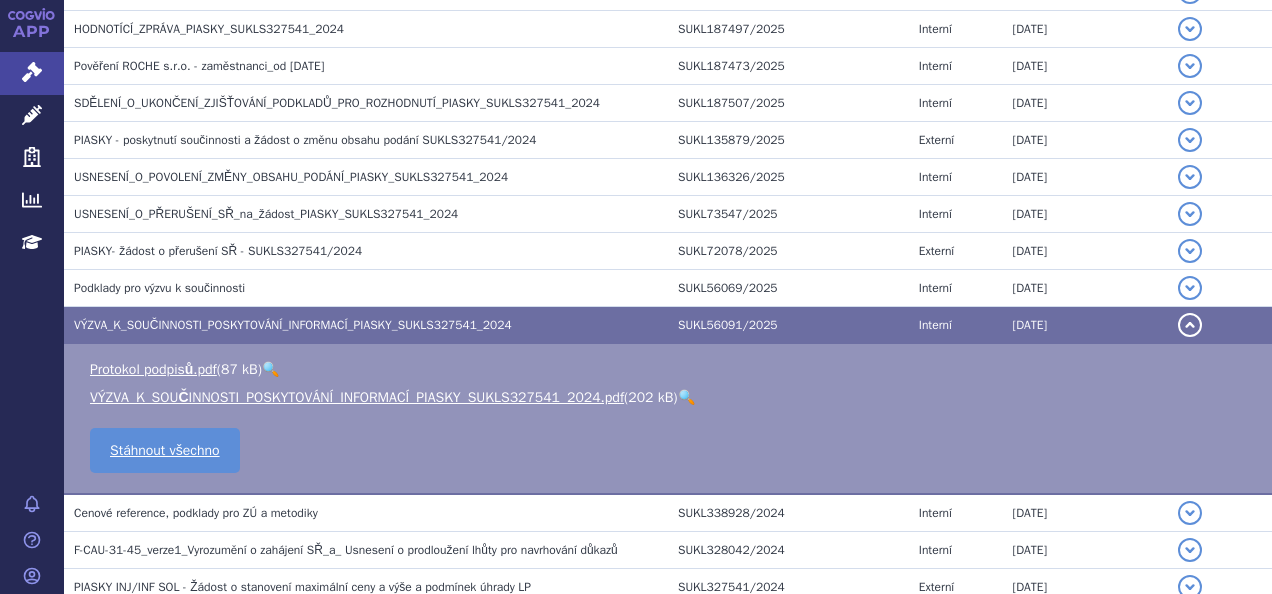 click on "🔍" at bounding box center (686, 397) 